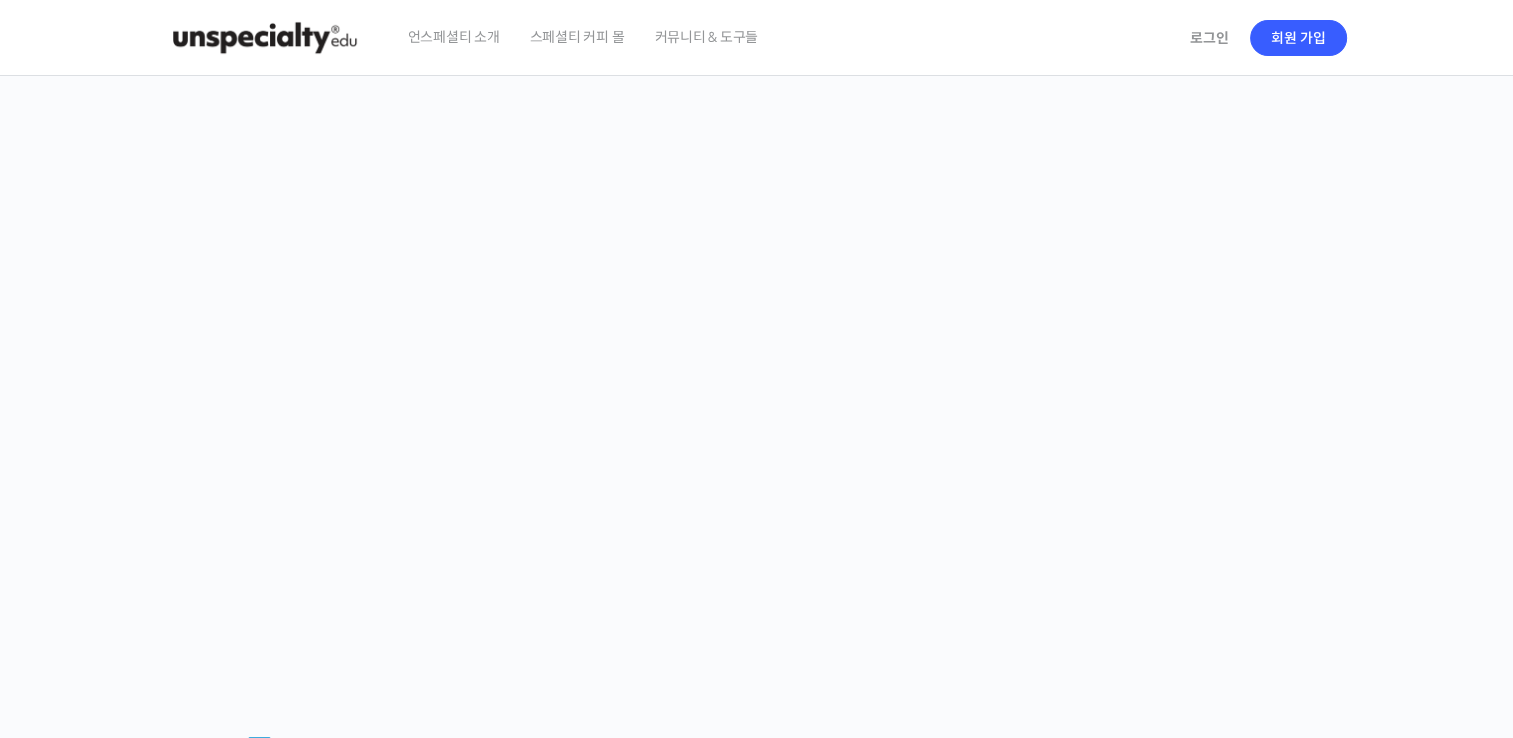 scroll, scrollTop: 0, scrollLeft: 0, axis: both 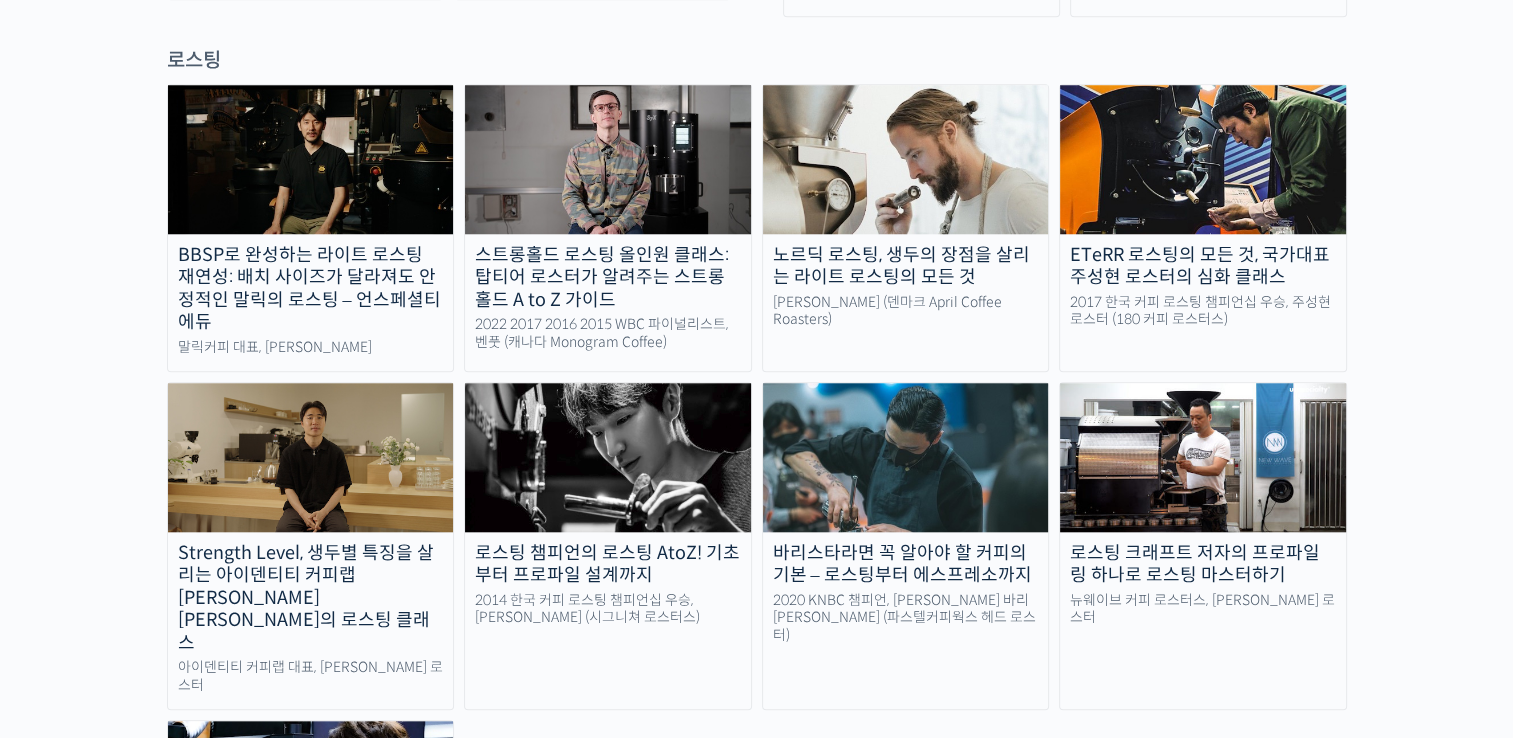 click at bounding box center [311, 457] 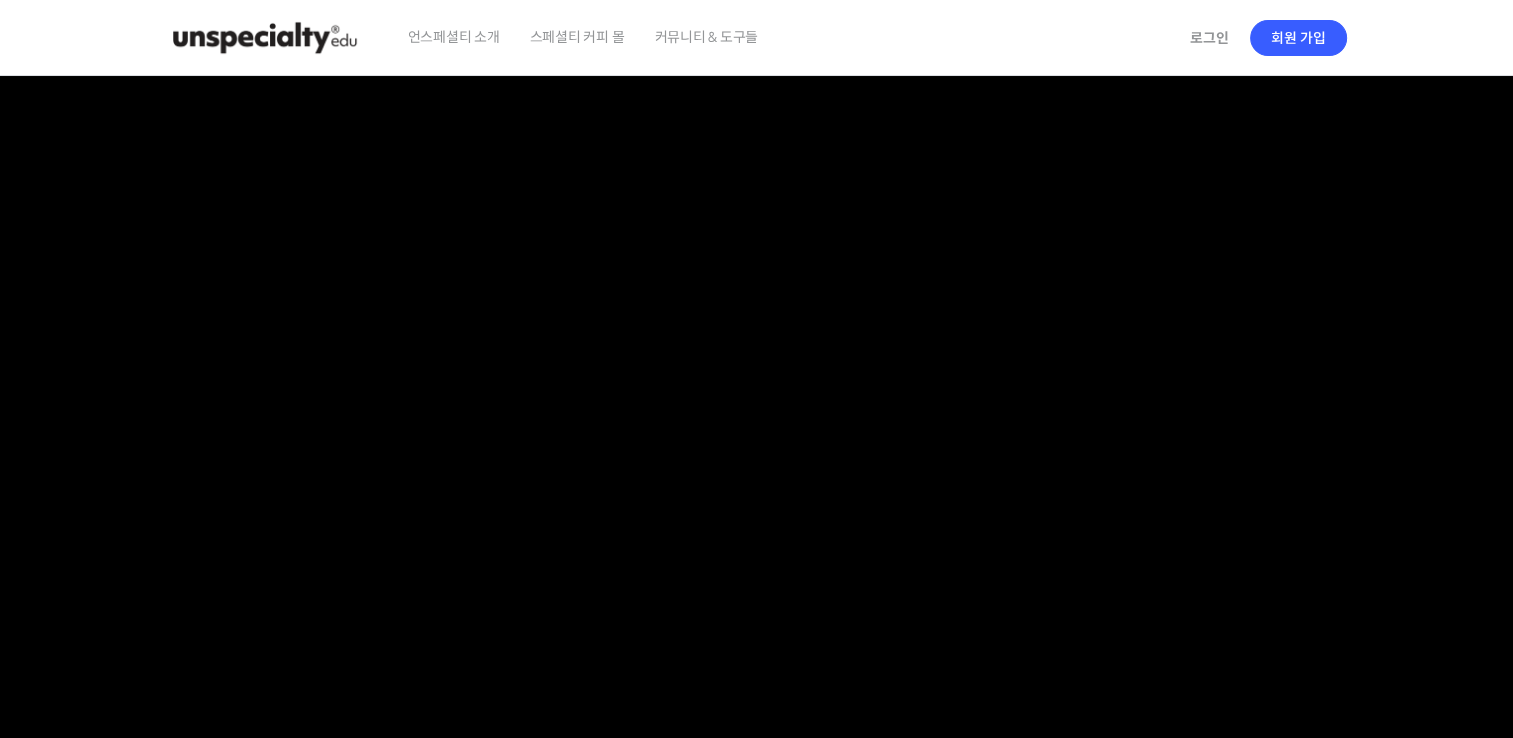scroll, scrollTop: 0, scrollLeft: 0, axis: both 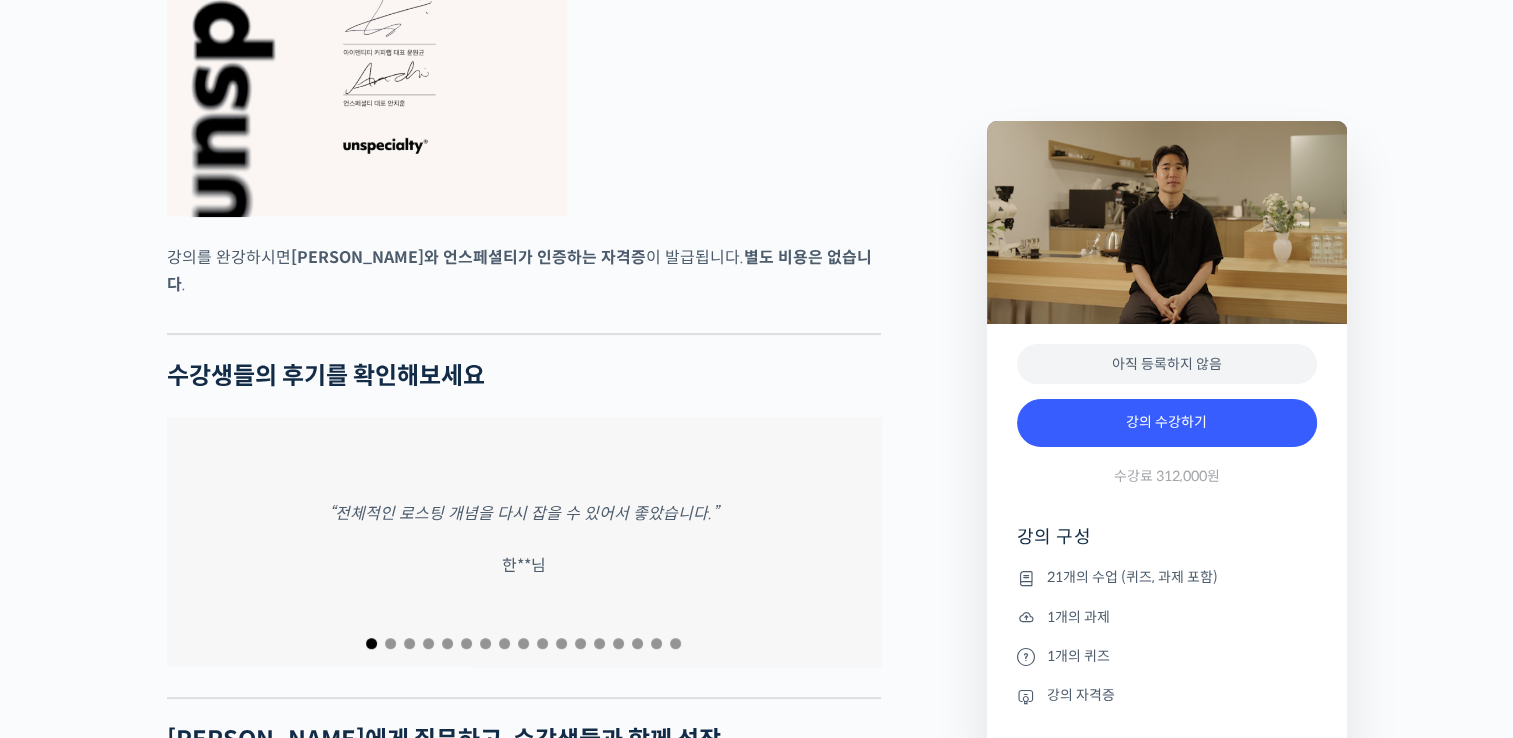 click at bounding box center [390, 643] 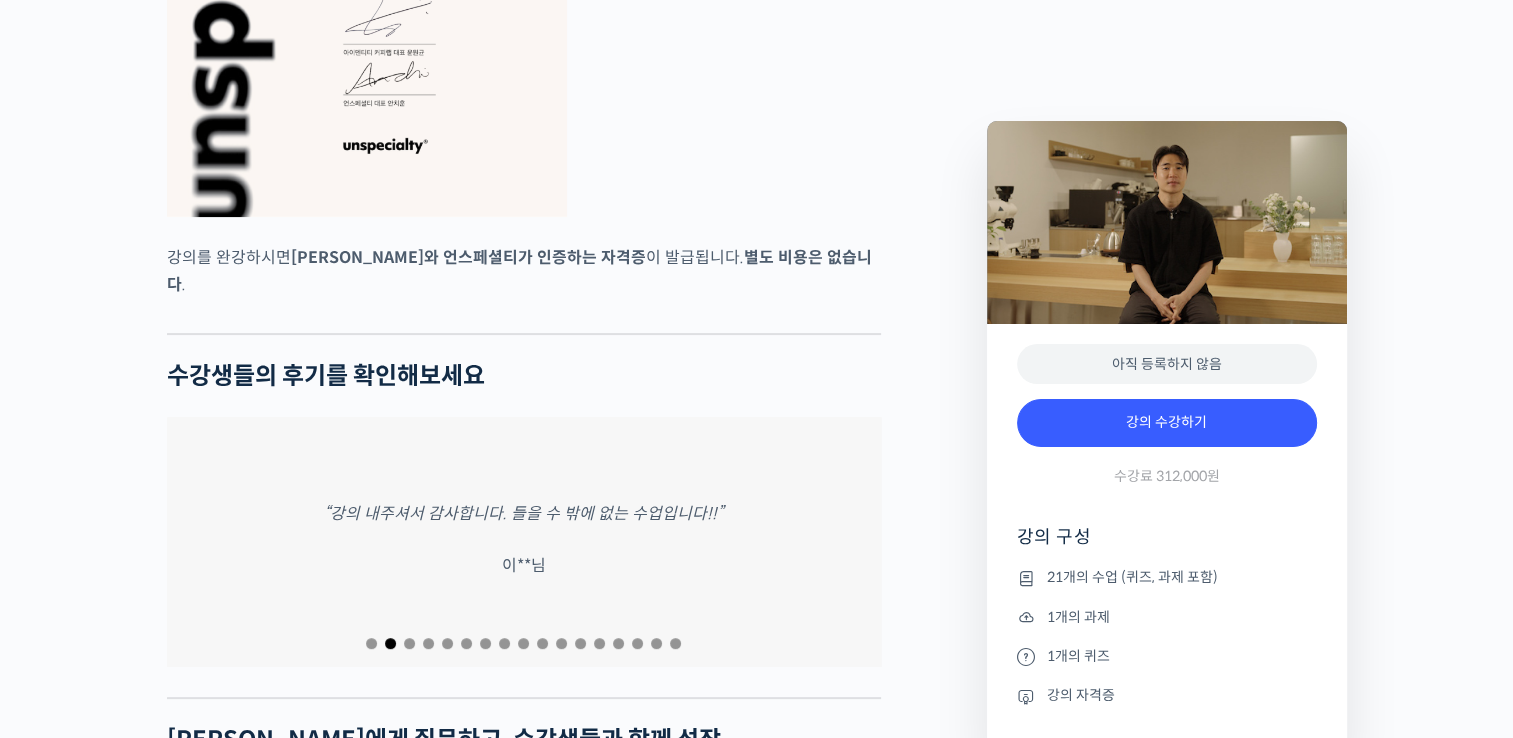 click at bounding box center (409, 643) 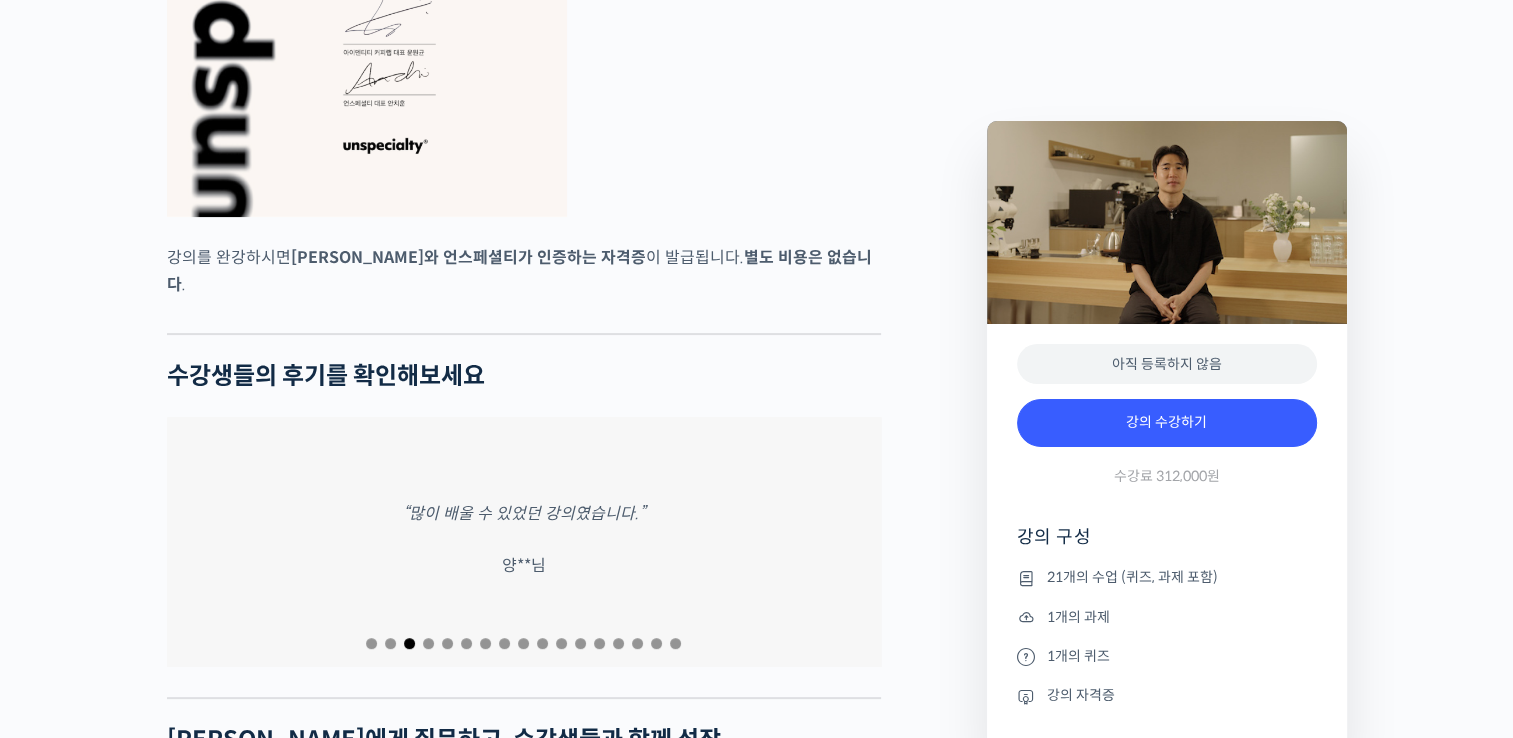 click at bounding box center (428, 643) 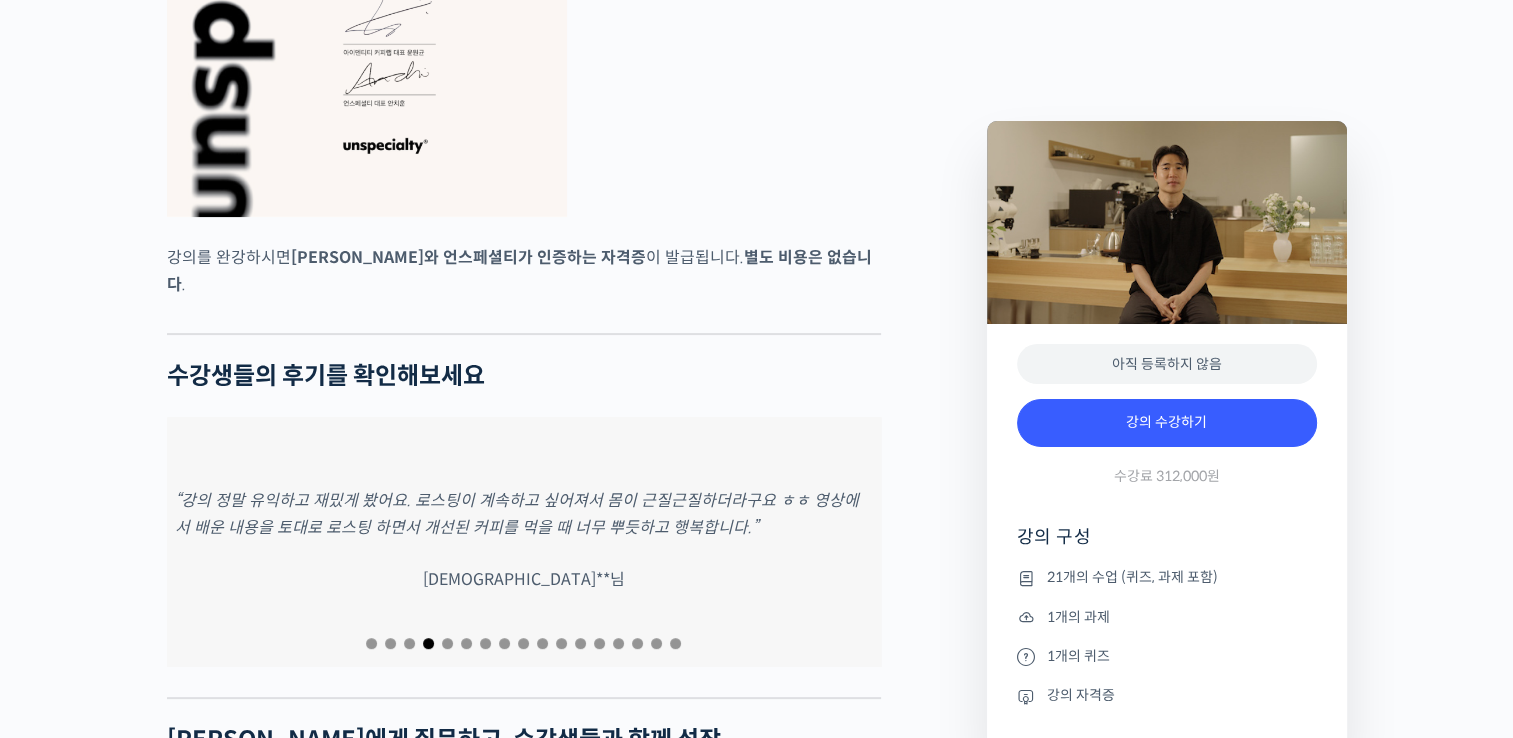click at bounding box center [447, 643] 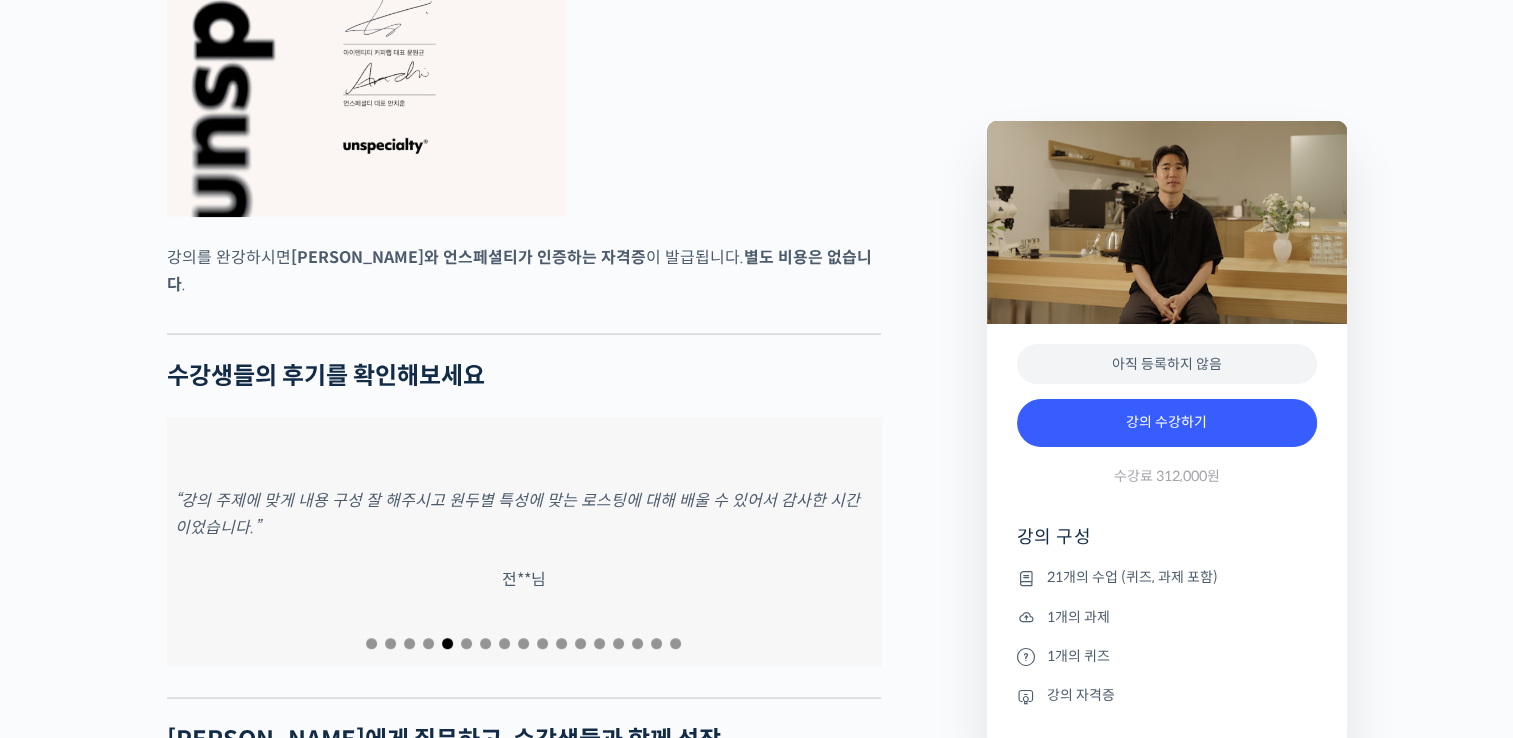 click at bounding box center (466, 643) 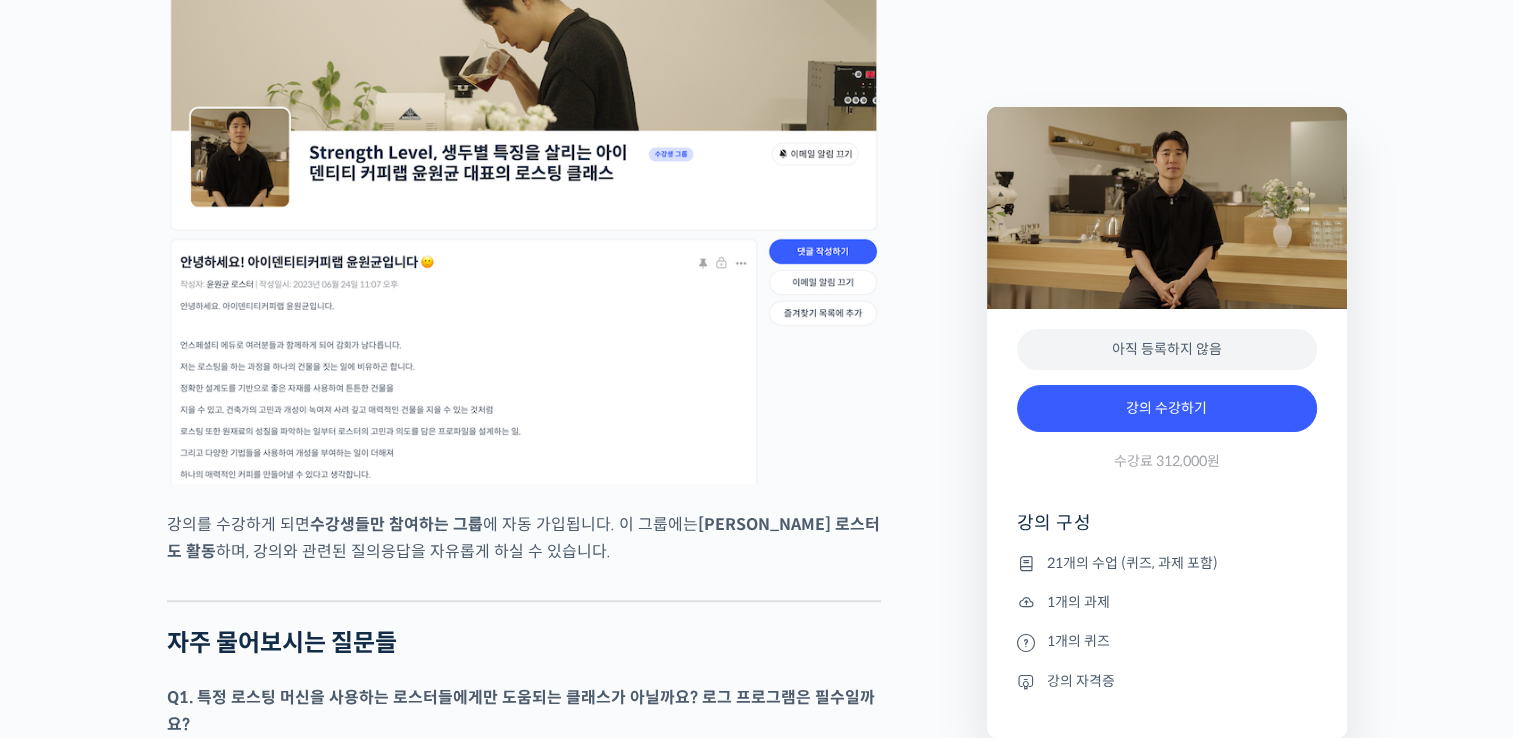 scroll, scrollTop: 8793, scrollLeft: 0, axis: vertical 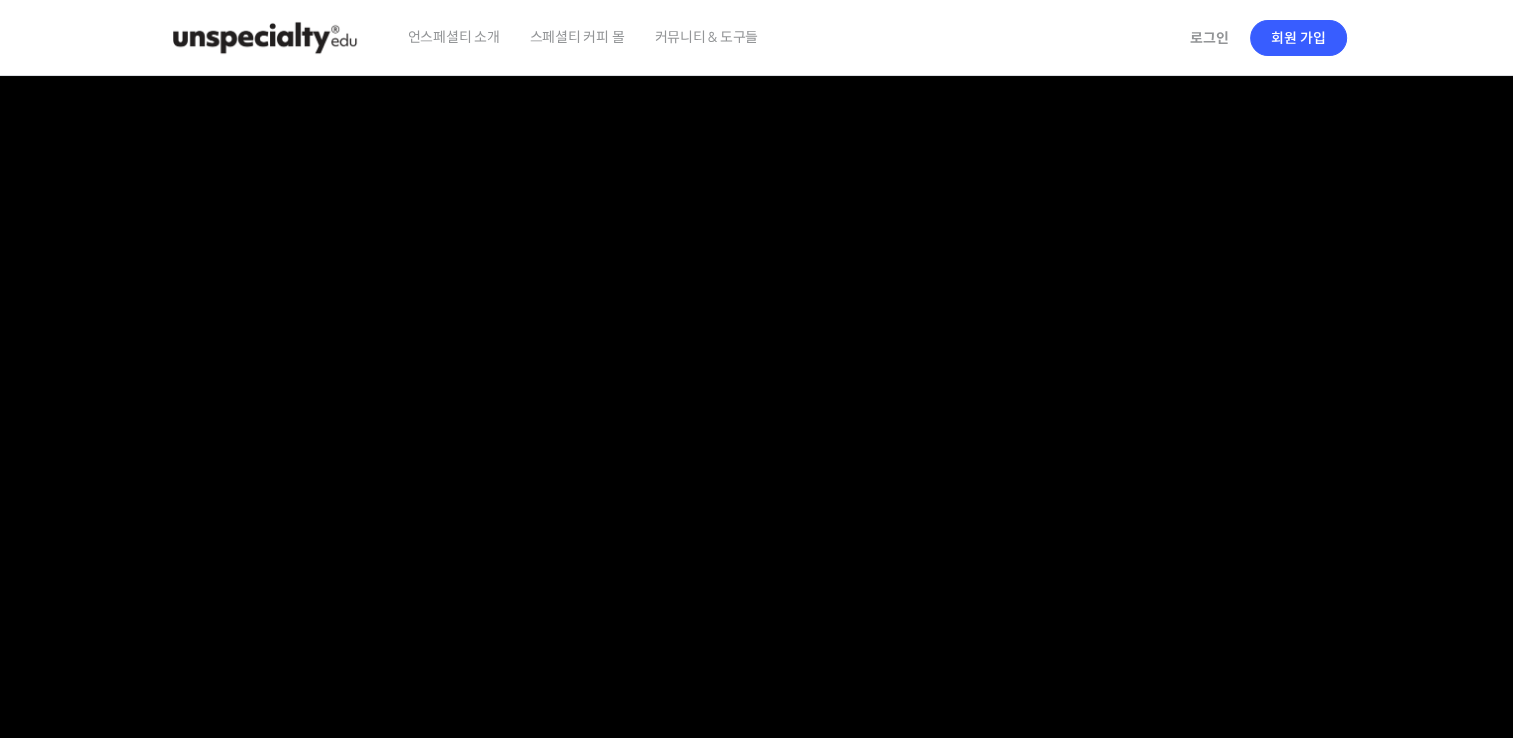 click at bounding box center [265, 38] 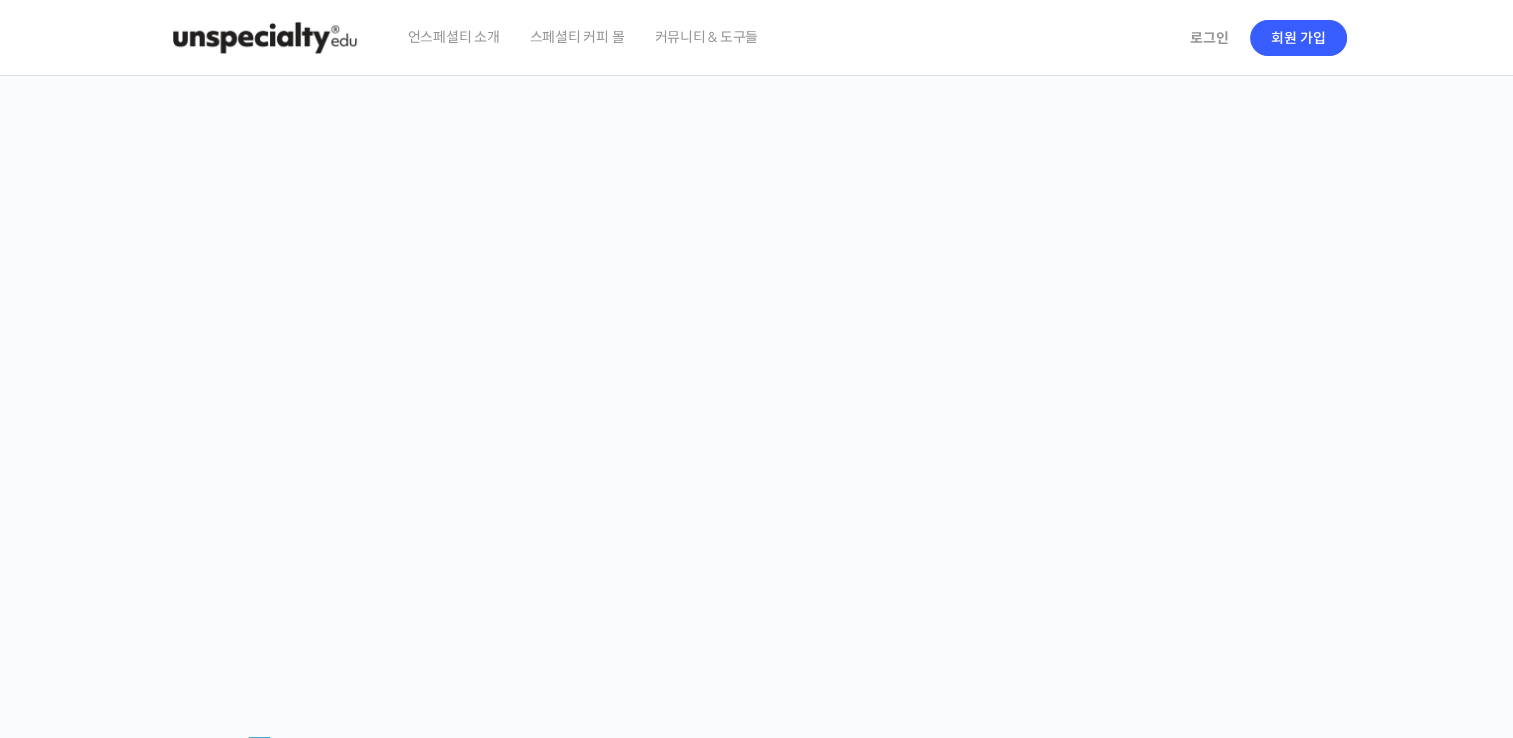 scroll, scrollTop: 0, scrollLeft: 0, axis: both 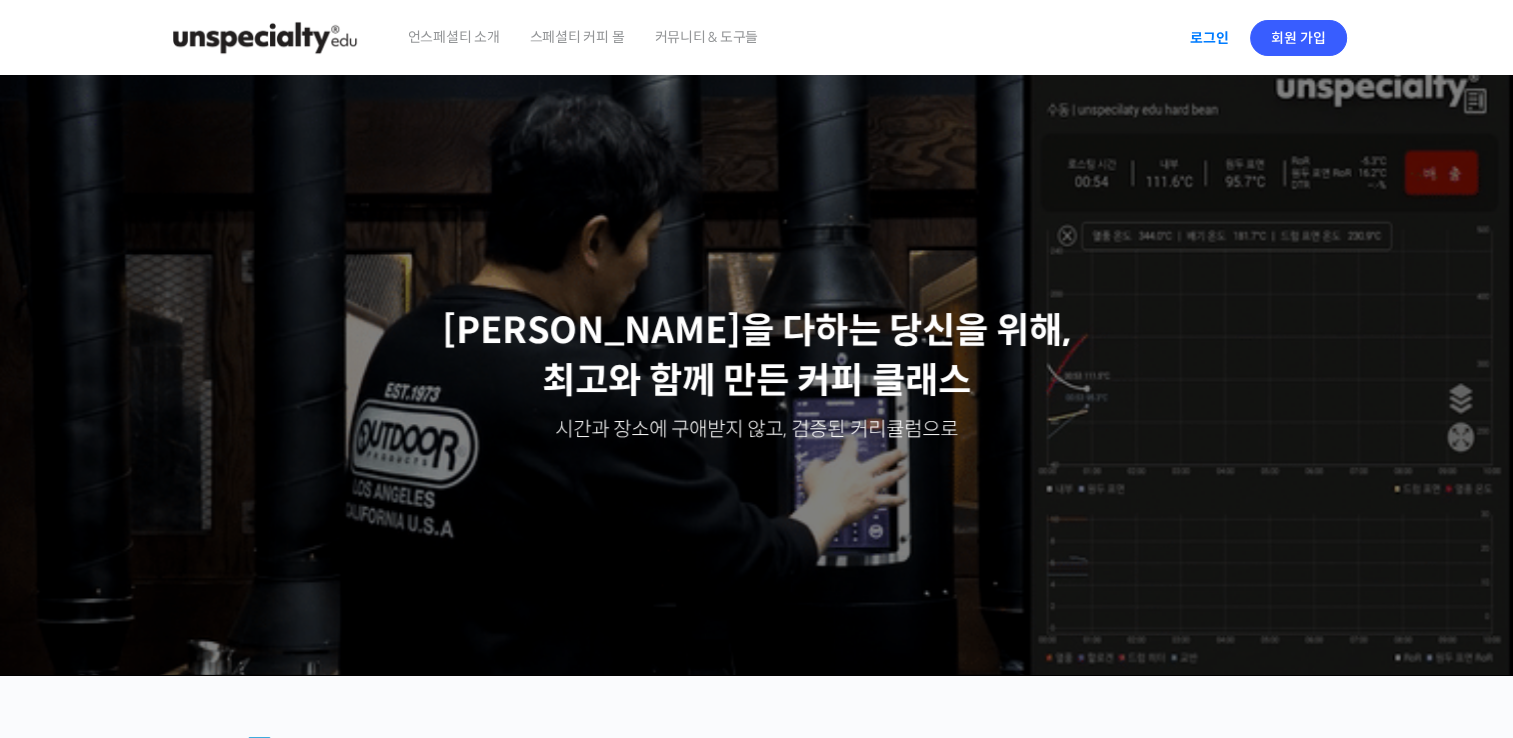 click on "로그인" at bounding box center [1209, 38] 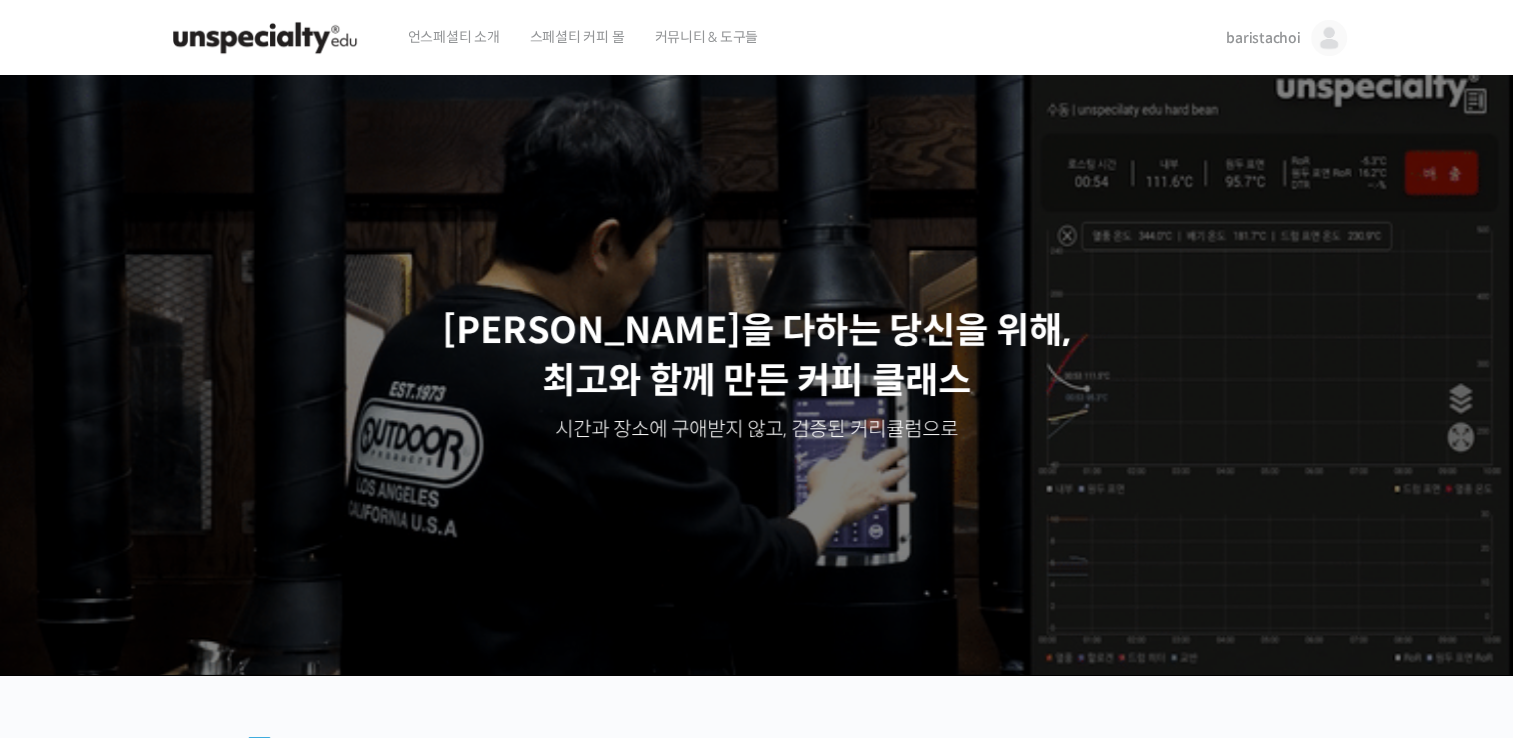 scroll, scrollTop: 0, scrollLeft: 0, axis: both 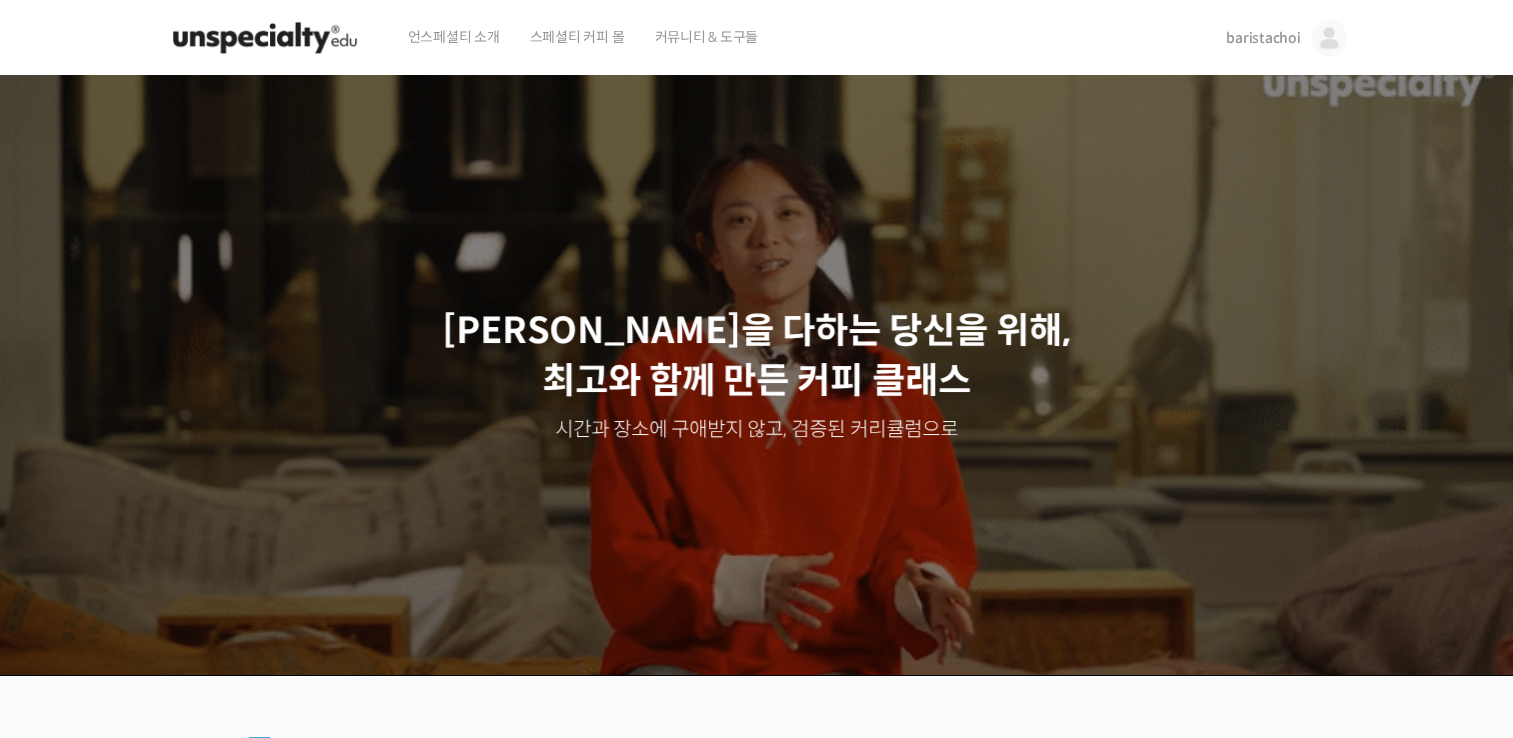 click at bounding box center (1329, 38) 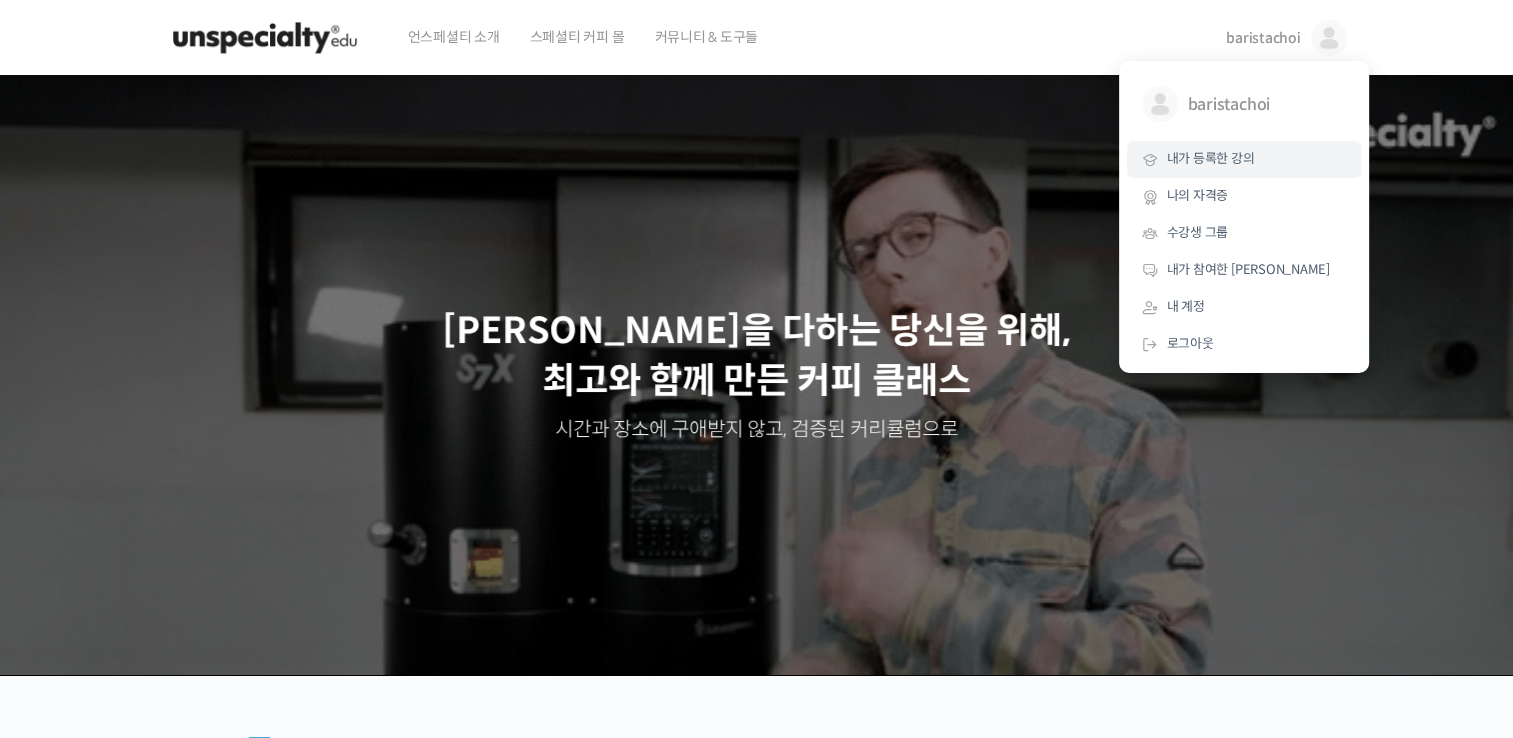 click on "내가 등록한 강의" at bounding box center (1211, 158) 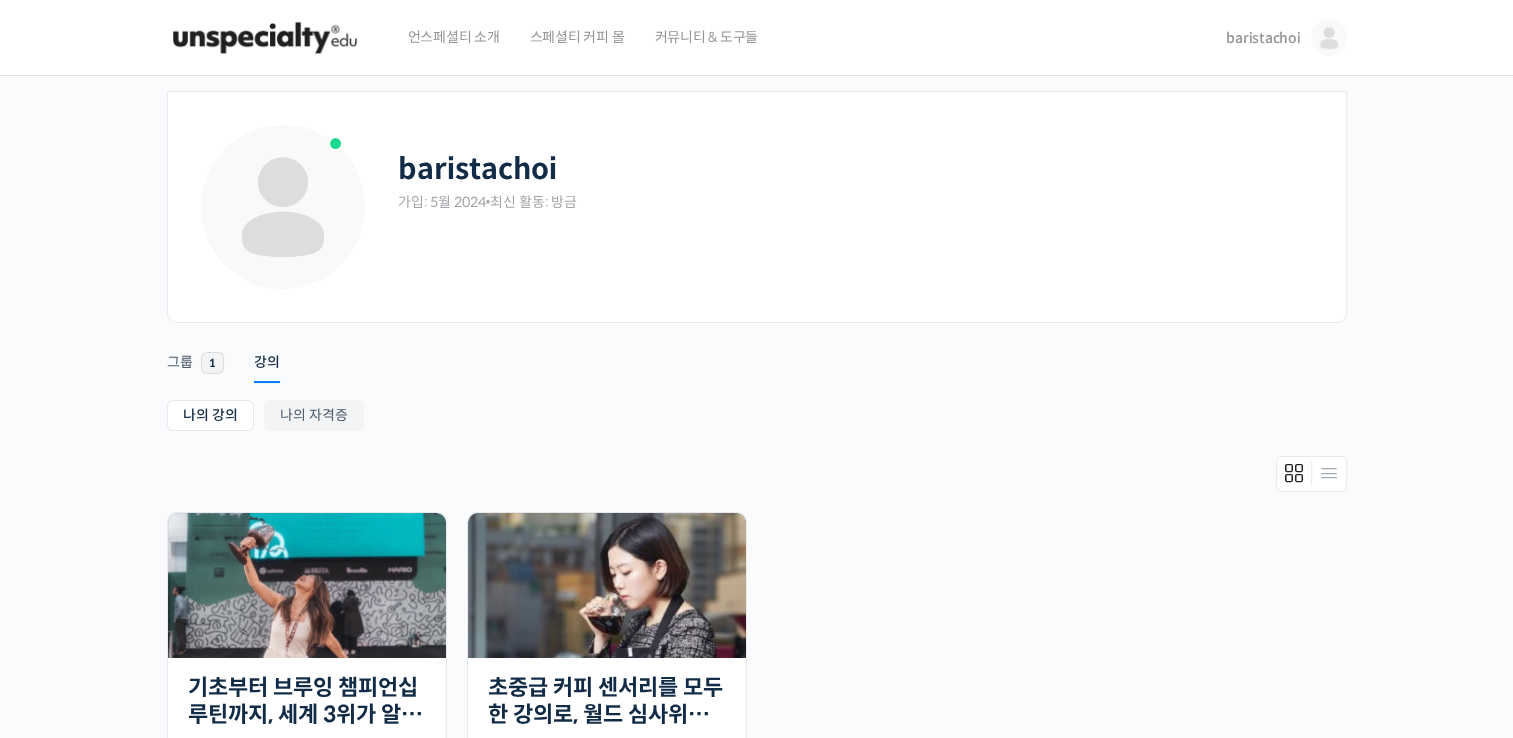 scroll, scrollTop: 0, scrollLeft: 0, axis: both 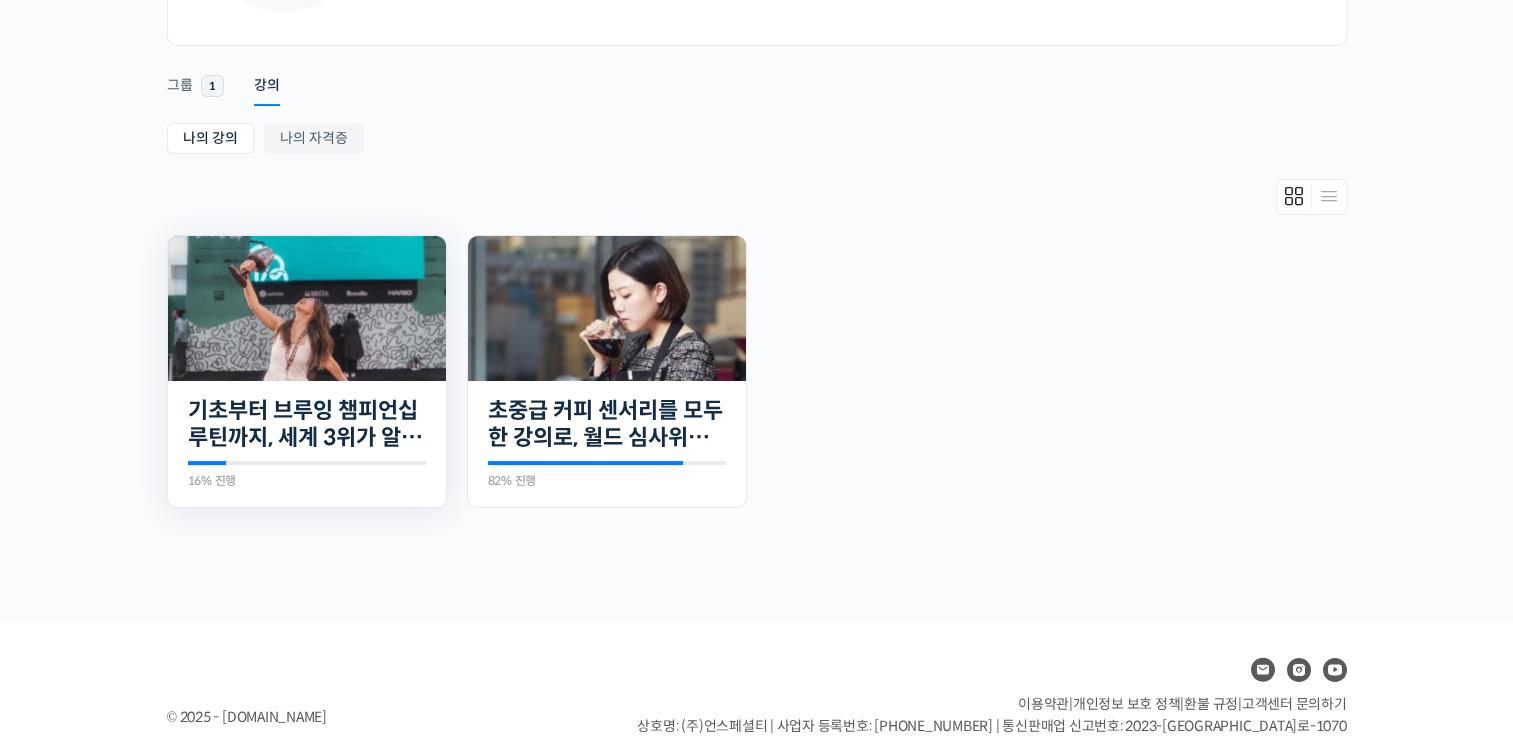 click at bounding box center [307, 308] 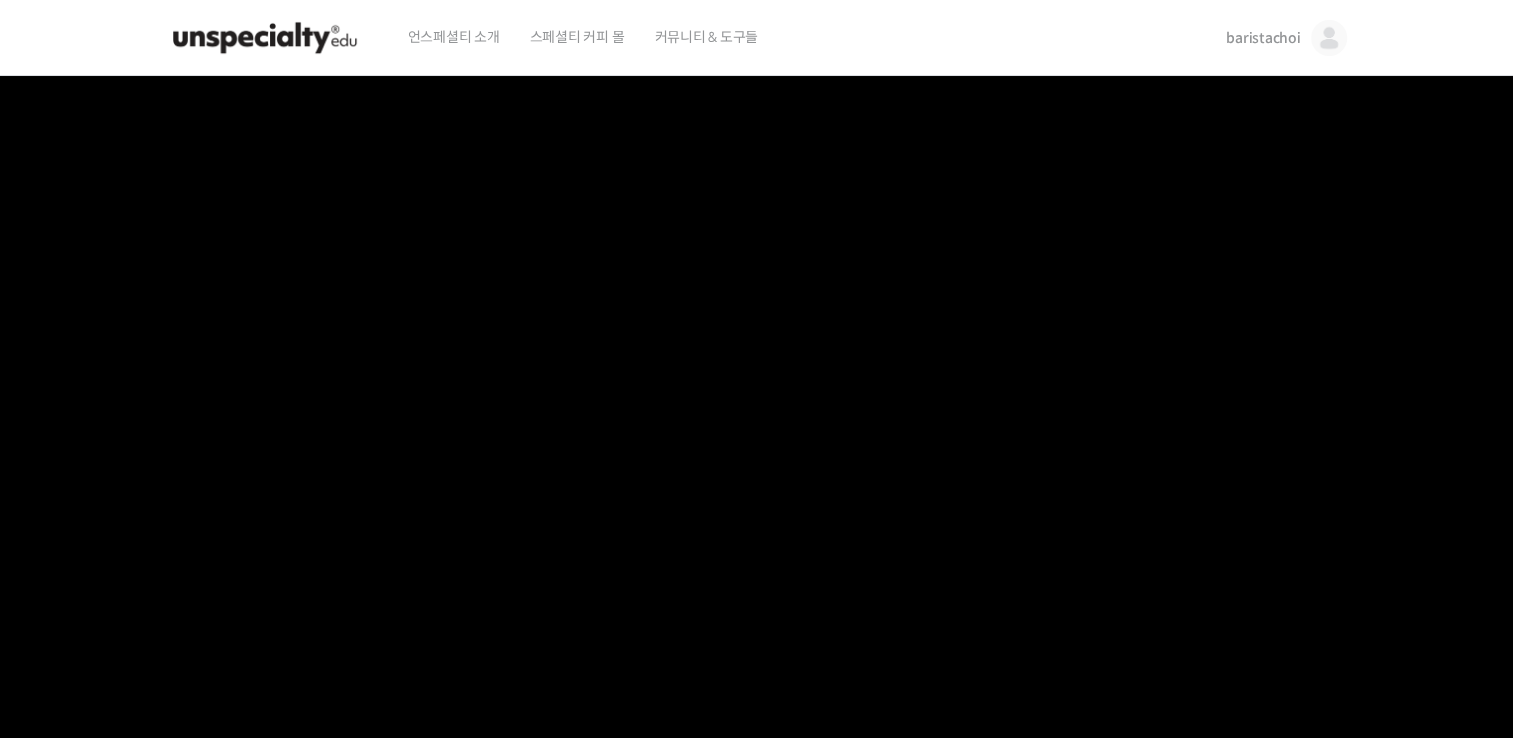 scroll, scrollTop: 0, scrollLeft: 0, axis: both 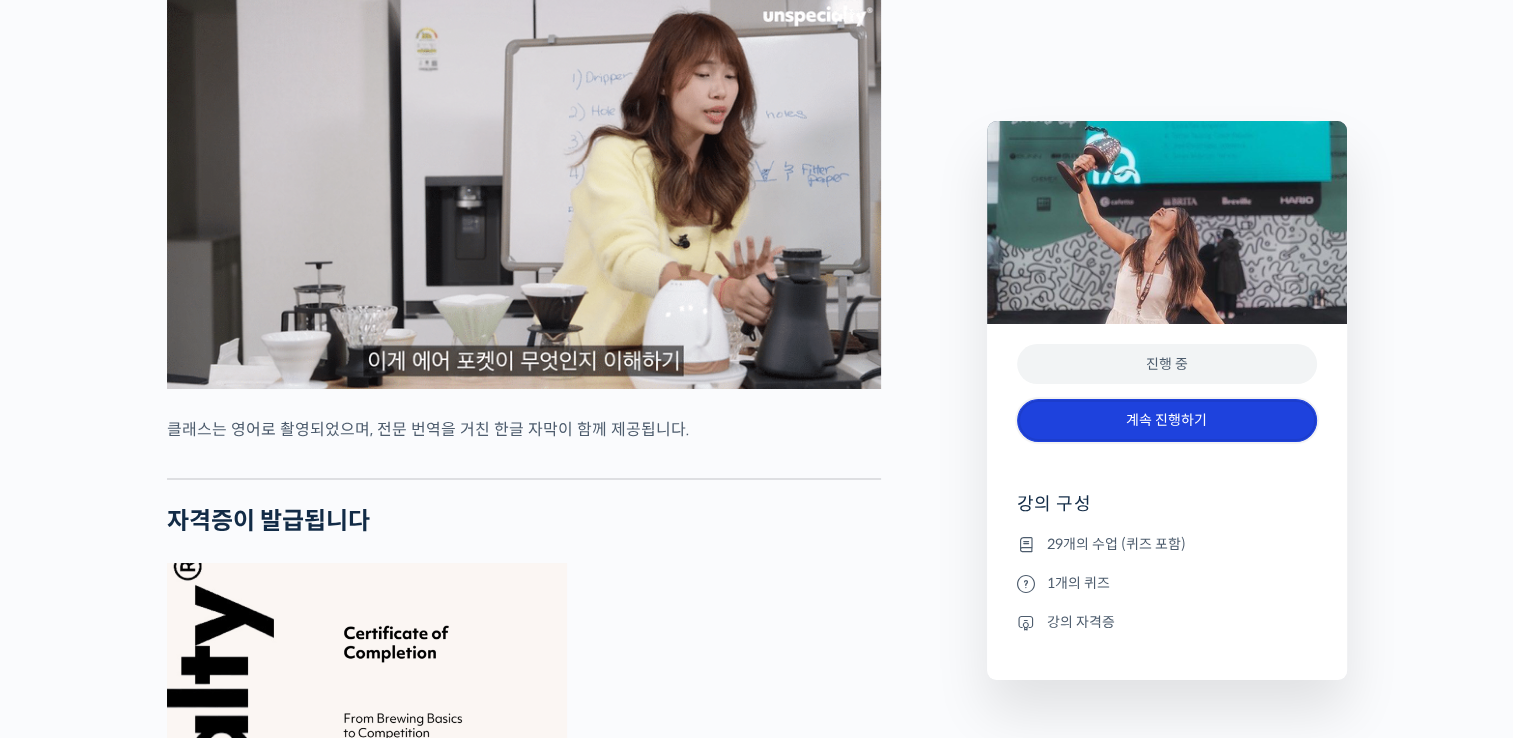 click on "계속 진행하기" at bounding box center (1167, 420) 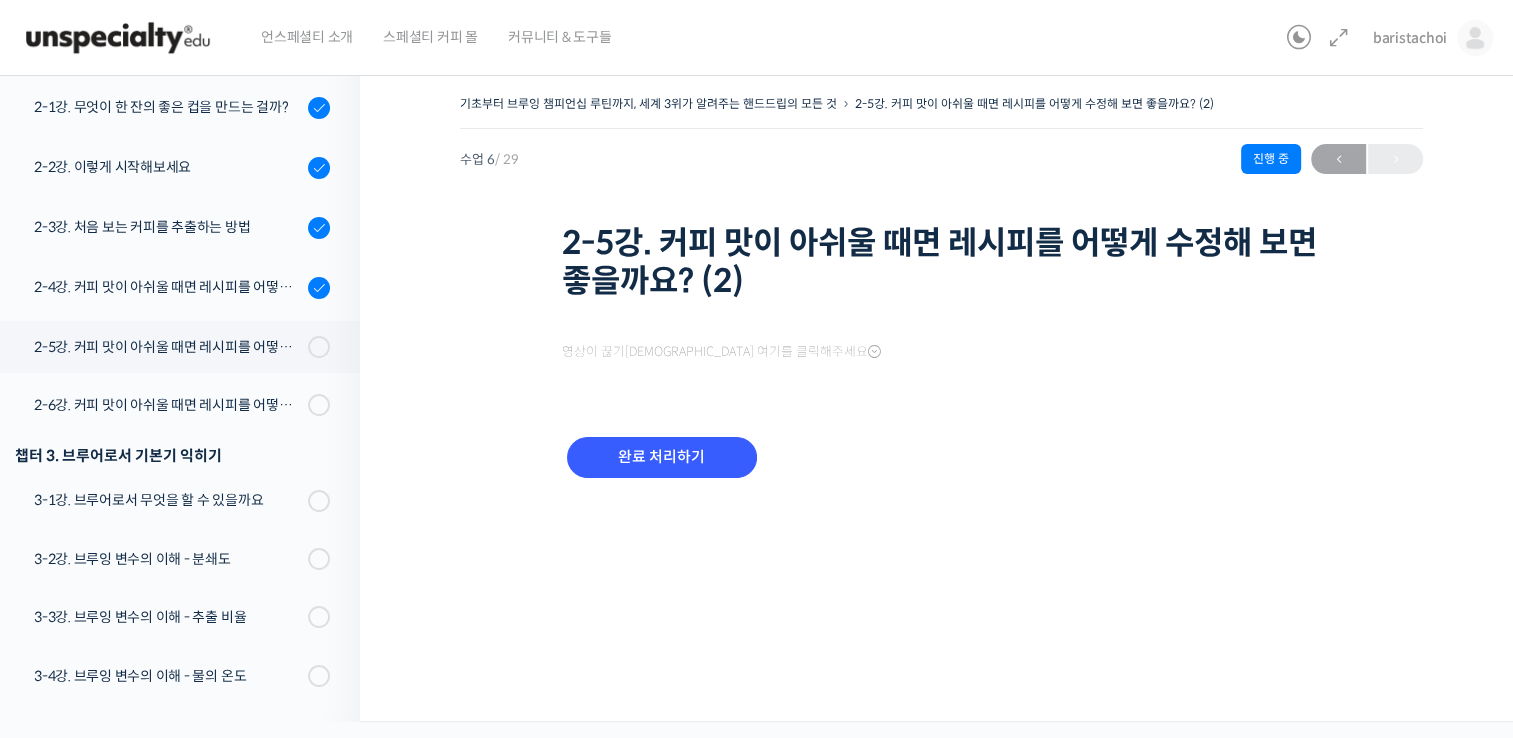 scroll, scrollTop: 0, scrollLeft: 0, axis: both 